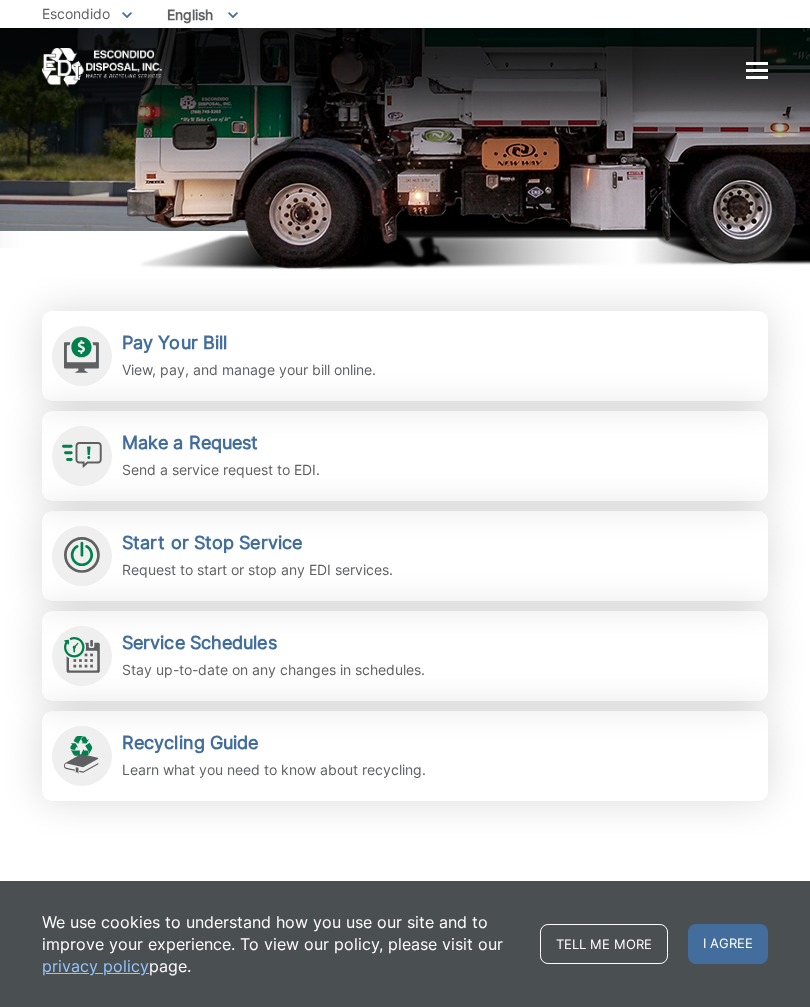 scroll, scrollTop: 238, scrollLeft: 0, axis: vertical 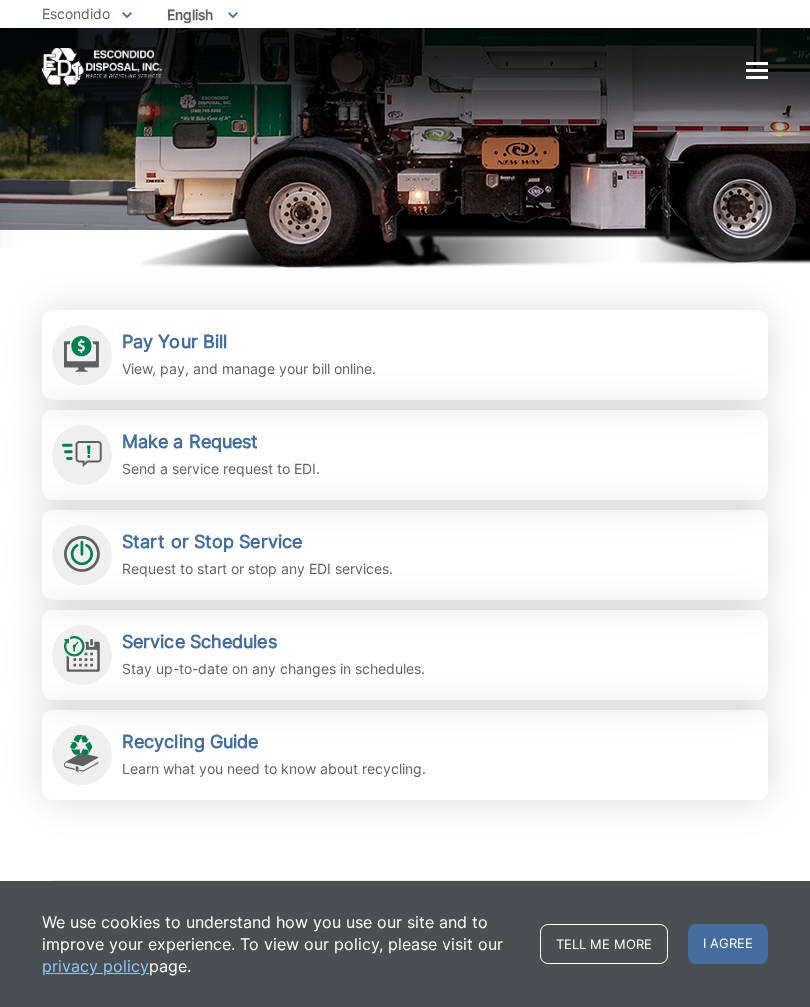 click on "Home
Residential Services
Curbside Pickup
Recycling
Organic Recycling
Trash
Household Hazardous Waste
Bulky Item Pickup
Dumpster Service
Temporary Dumpster
Roll-Off Boxes
Storage Containers
Apartments & Condos
Recycling
Organic Recycling
Trash
Commercial Services
Commercial Services
Recycling
Organic Recycling
Trash
Roll-Off Boxes
Construction & Demolition
Dumpsters" at bounding box center [405, 67] 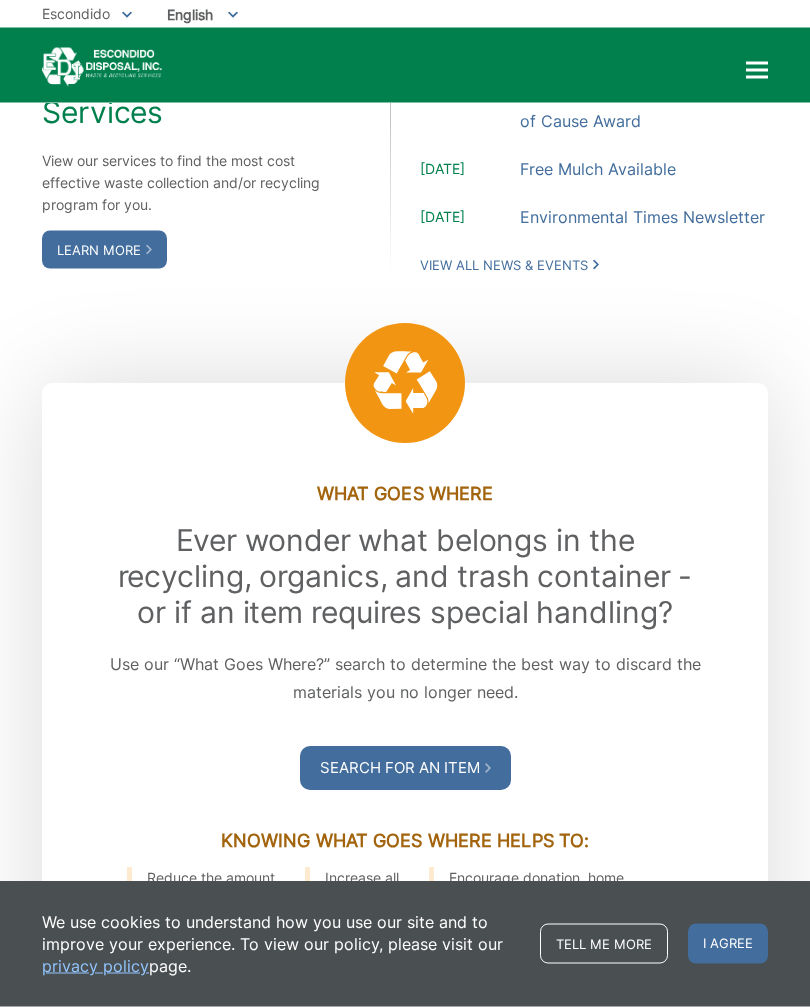 scroll, scrollTop: 1486, scrollLeft: 0, axis: vertical 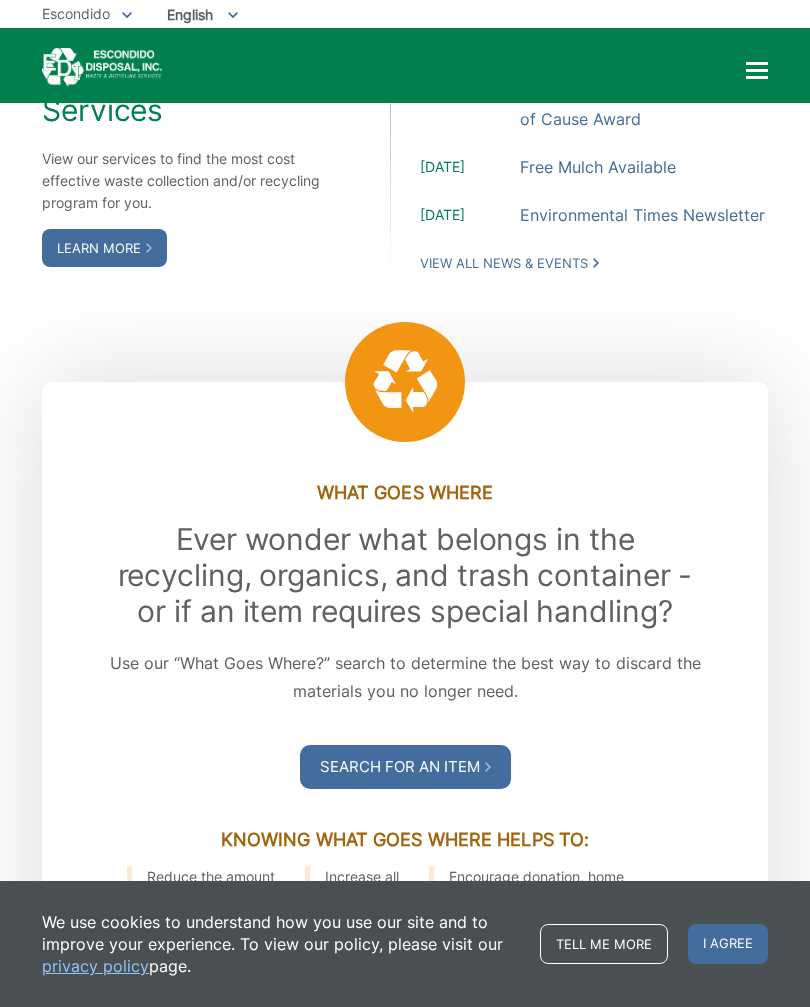 click on "Learn More" at bounding box center [104, 248] 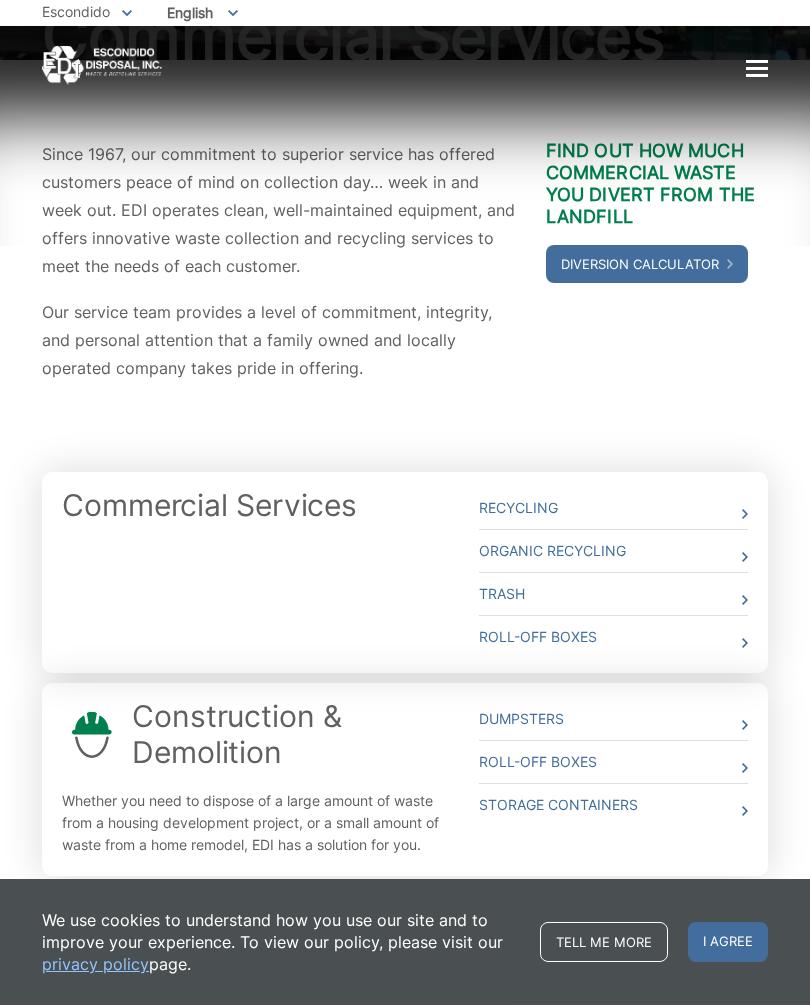 scroll, scrollTop: 188, scrollLeft: 0, axis: vertical 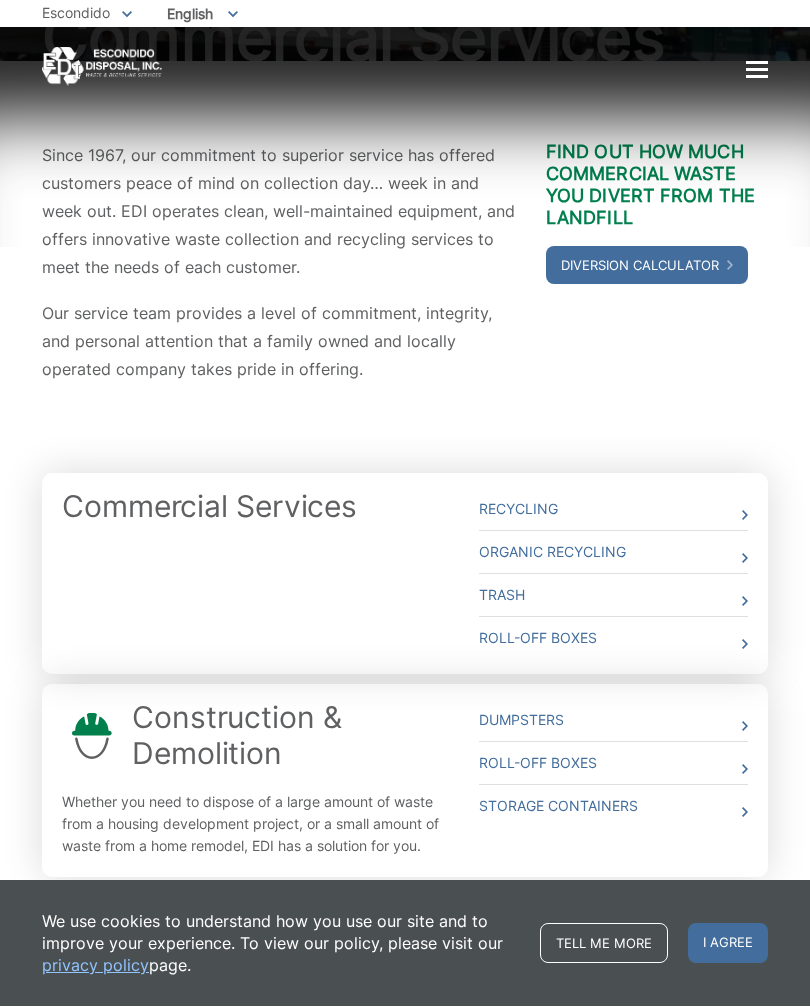 click on "Trash" at bounding box center (613, 596) 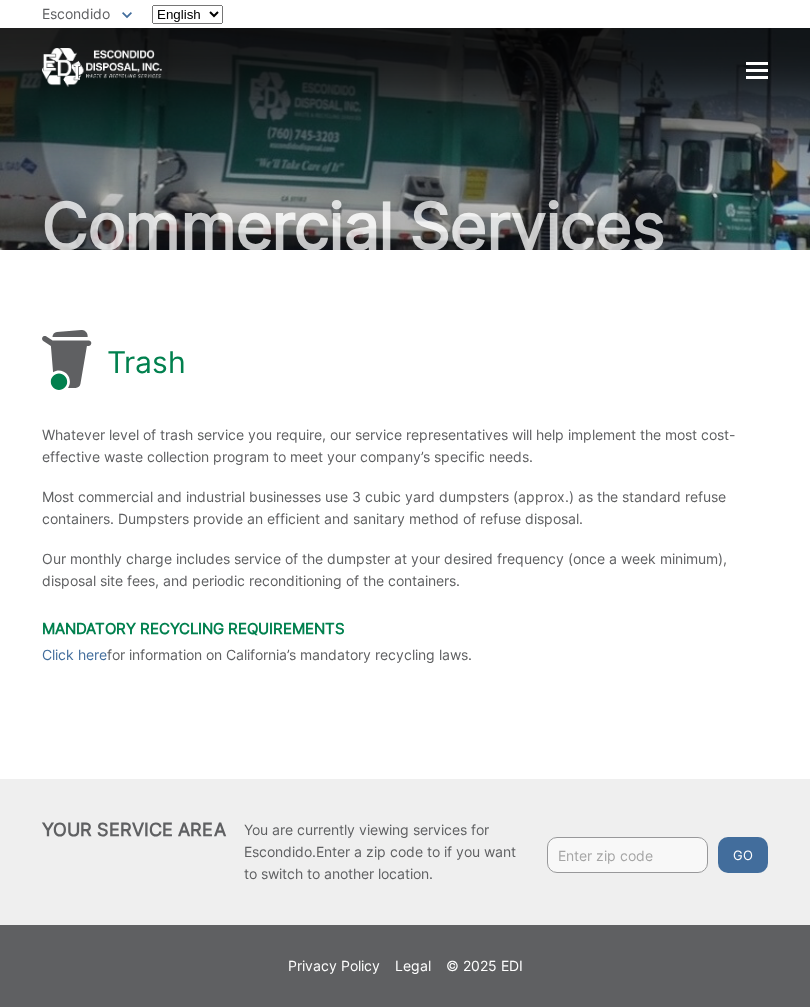 scroll, scrollTop: 0, scrollLeft: 0, axis: both 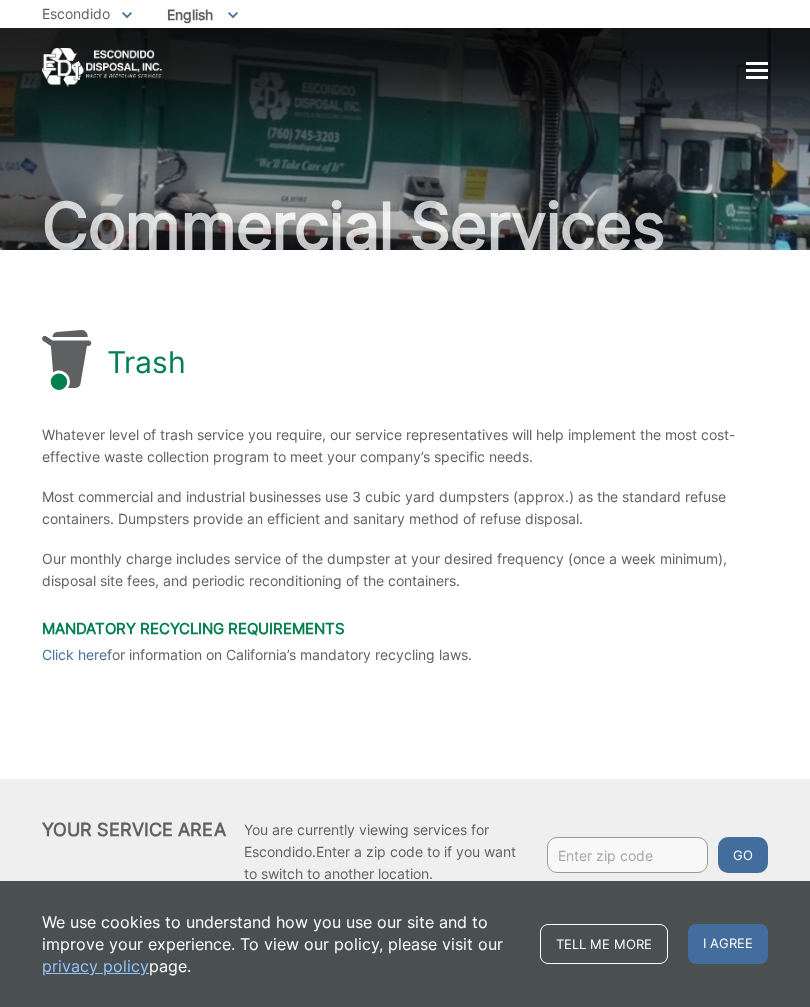 click at bounding box center (757, 70) 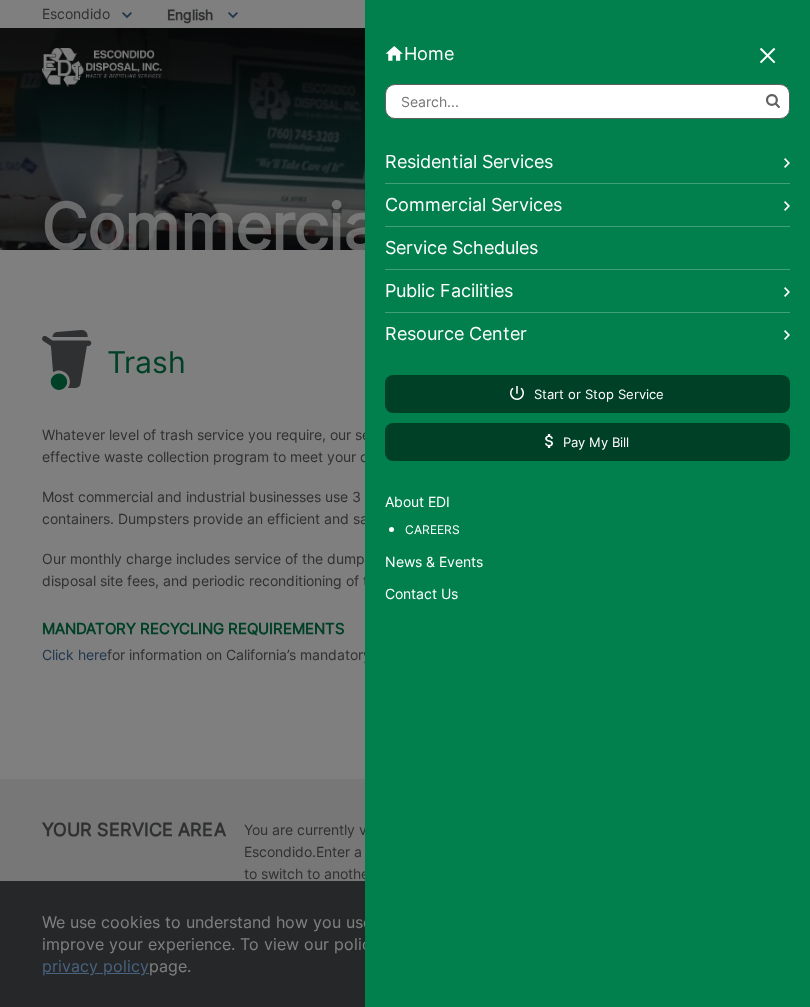 click on "Careers" at bounding box center (598, 530) 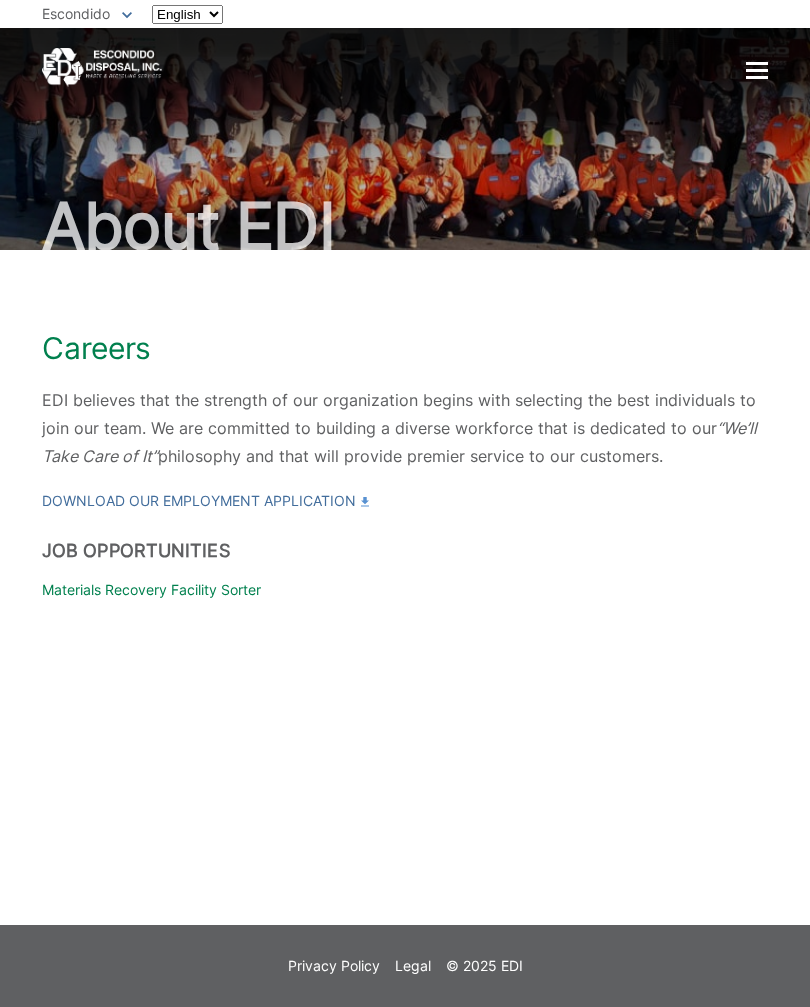 scroll, scrollTop: 0, scrollLeft: 0, axis: both 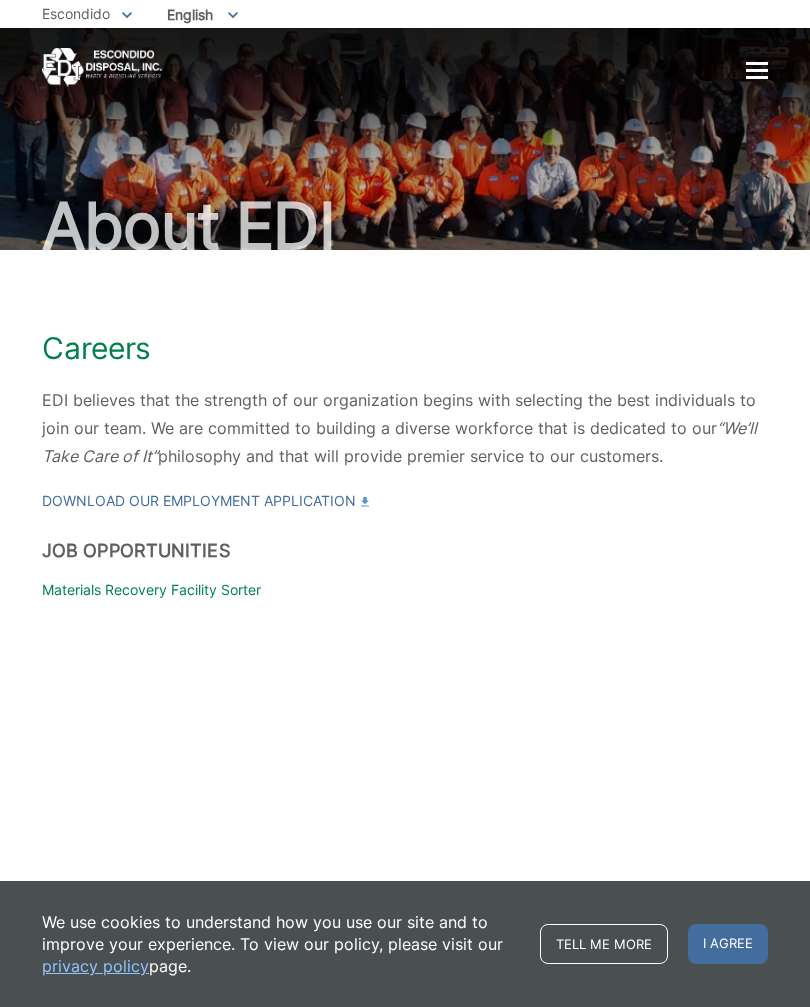click on "Materials Recovery Facility Sorter" at bounding box center (405, 590) 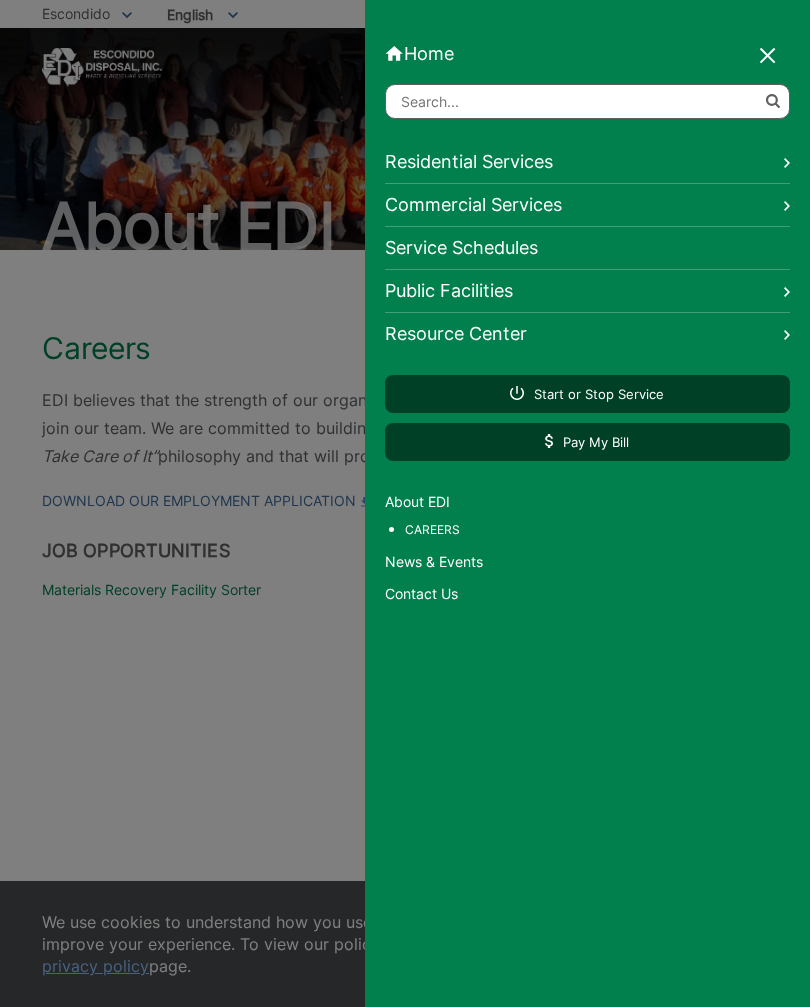 click on "Residential Services" at bounding box center [588, 162] 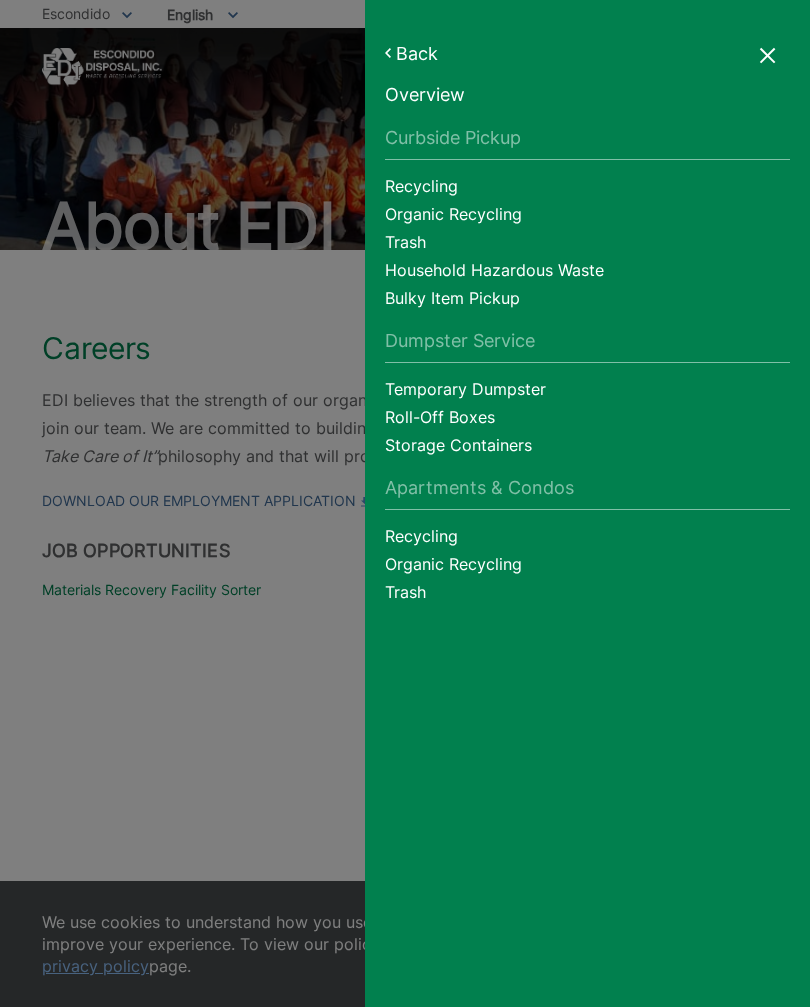 click on "Trash" at bounding box center (588, 245) 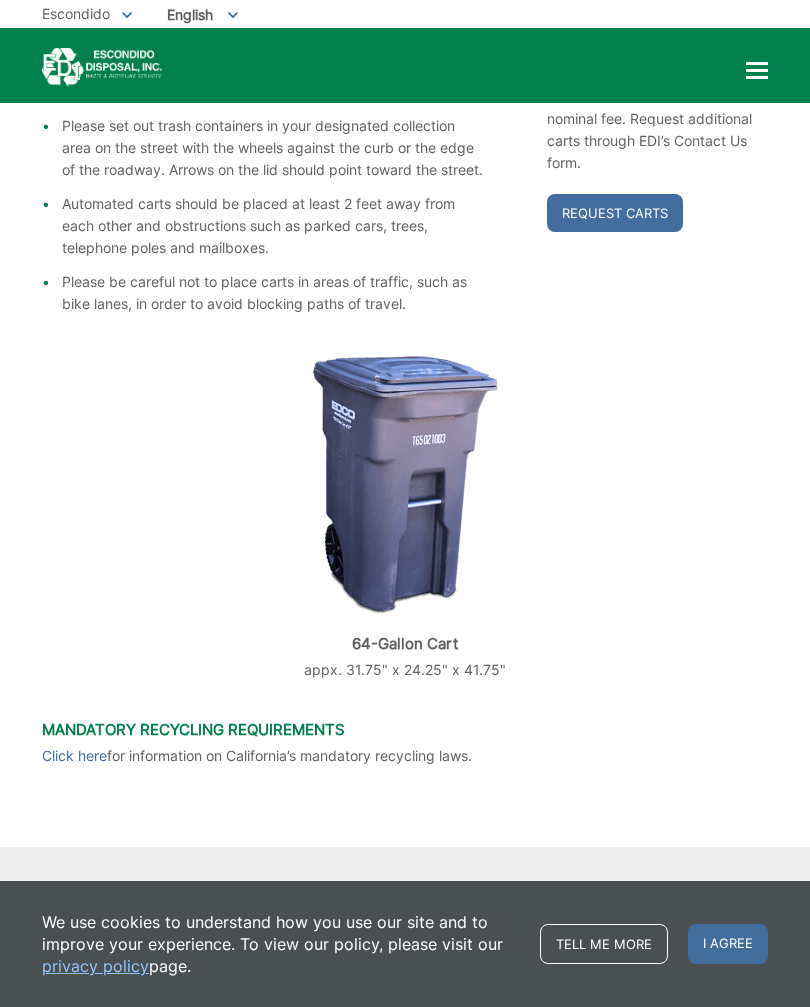 scroll, scrollTop: 417, scrollLeft: 0, axis: vertical 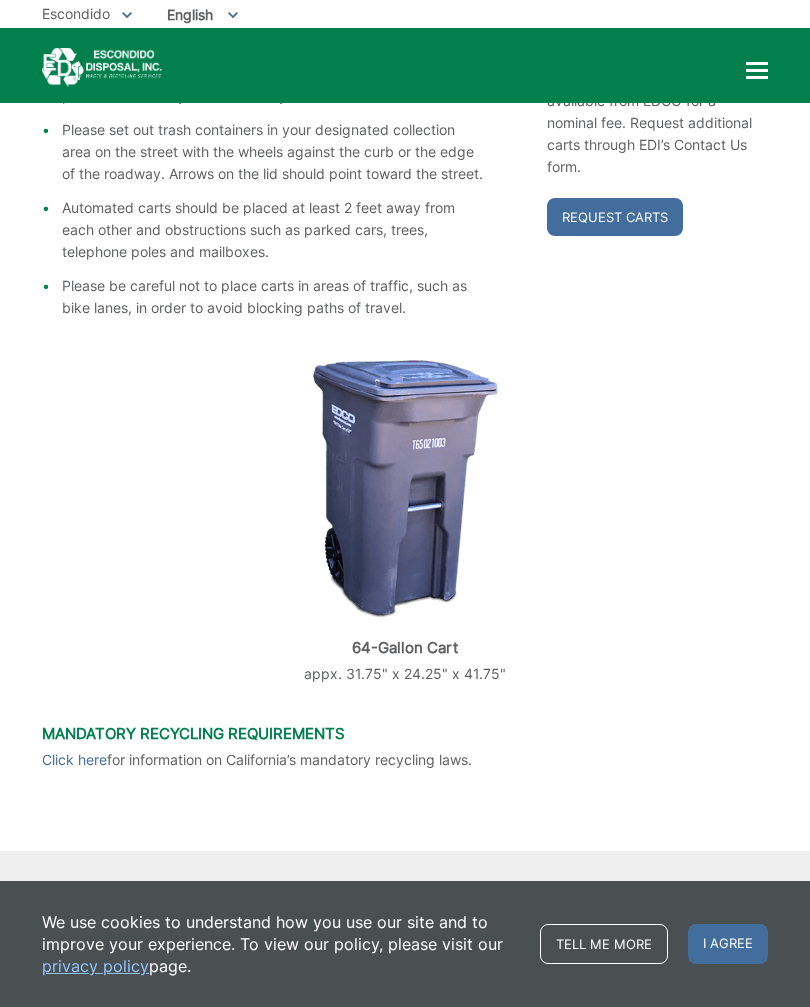 click at bounding box center (405, 489) 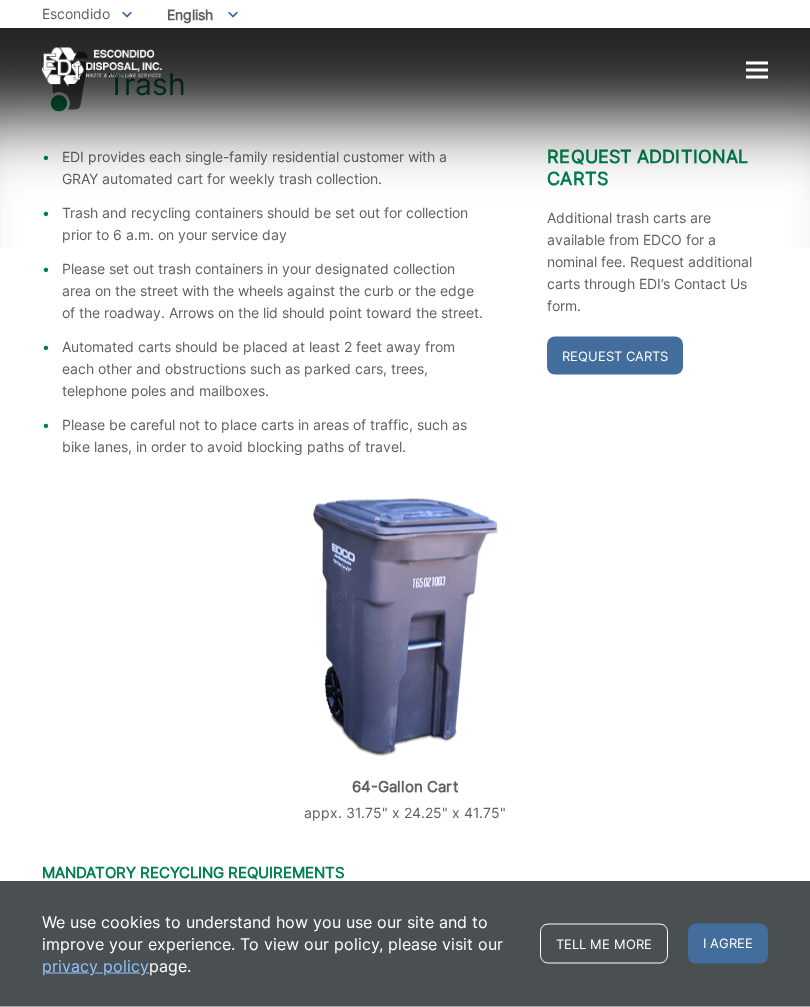 scroll, scrollTop: 269, scrollLeft: 0, axis: vertical 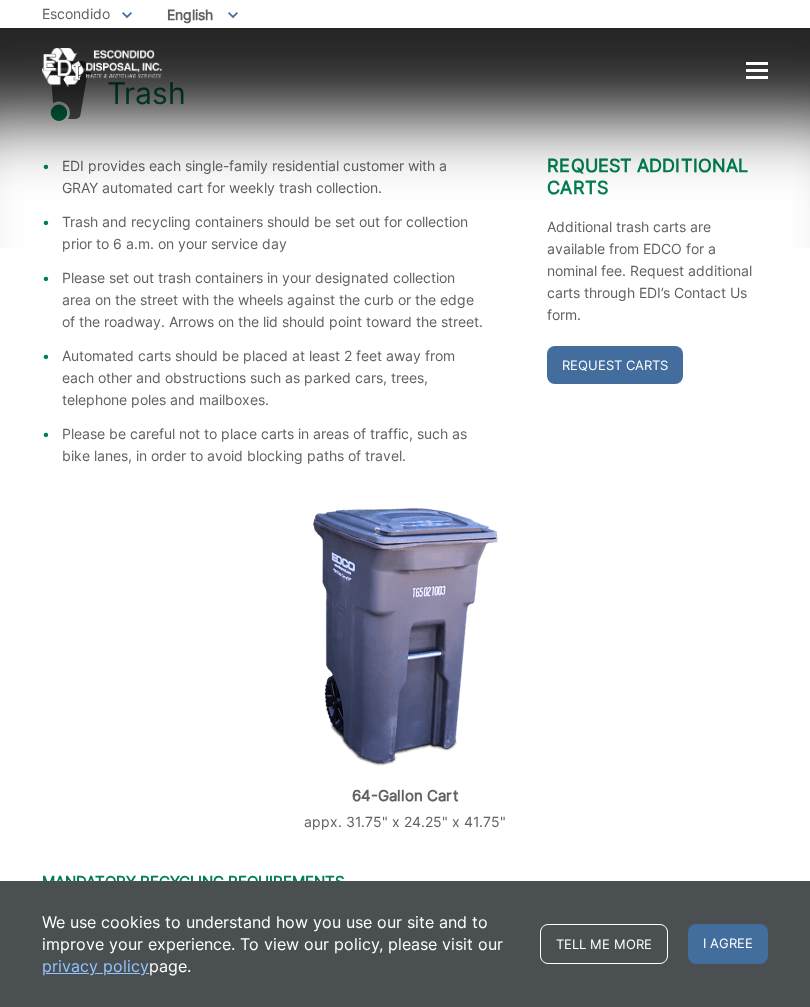 click on "Request Carts" at bounding box center (615, 365) 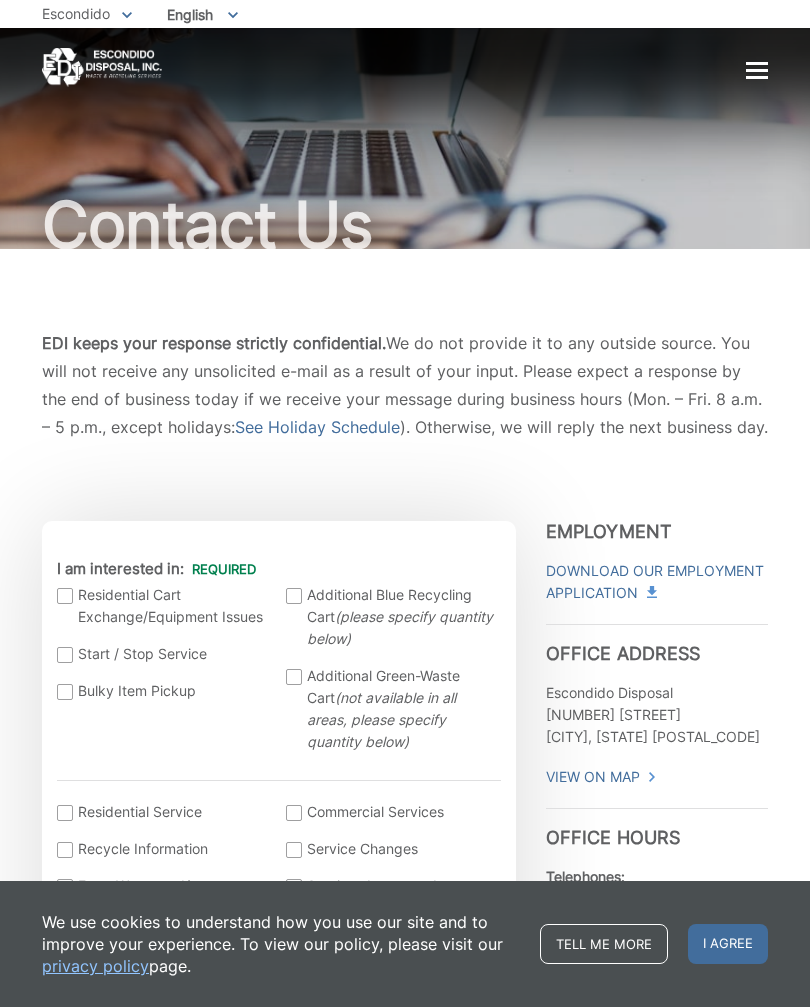 scroll, scrollTop: 0, scrollLeft: 0, axis: both 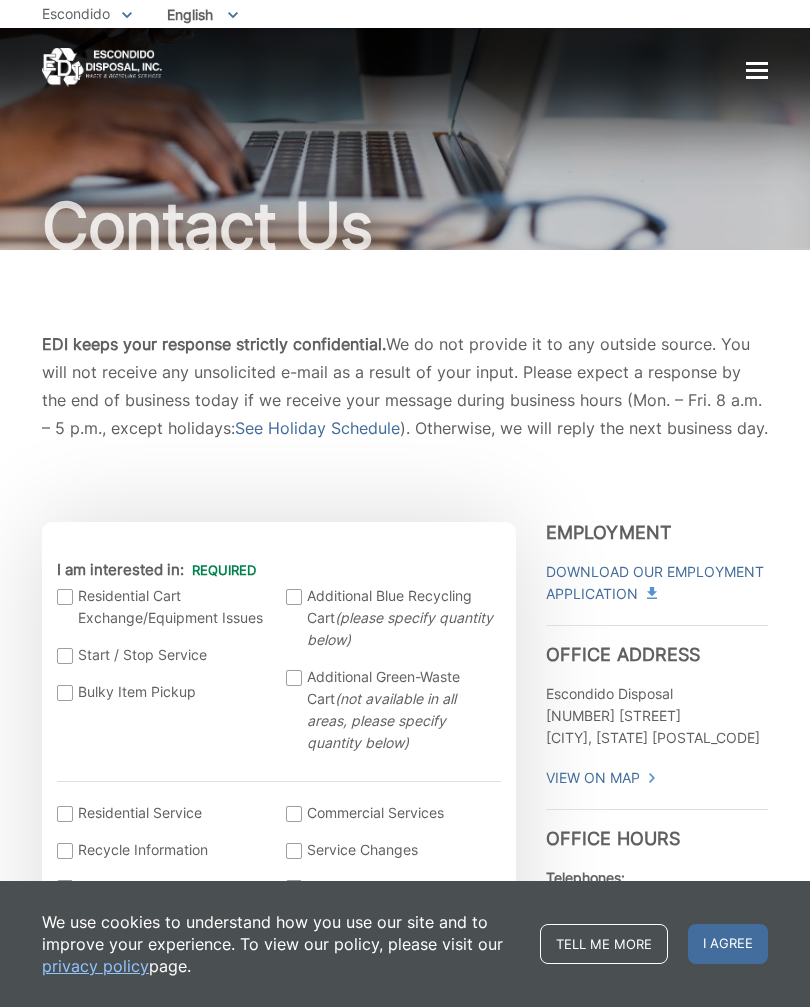 click at bounding box center (757, 70) 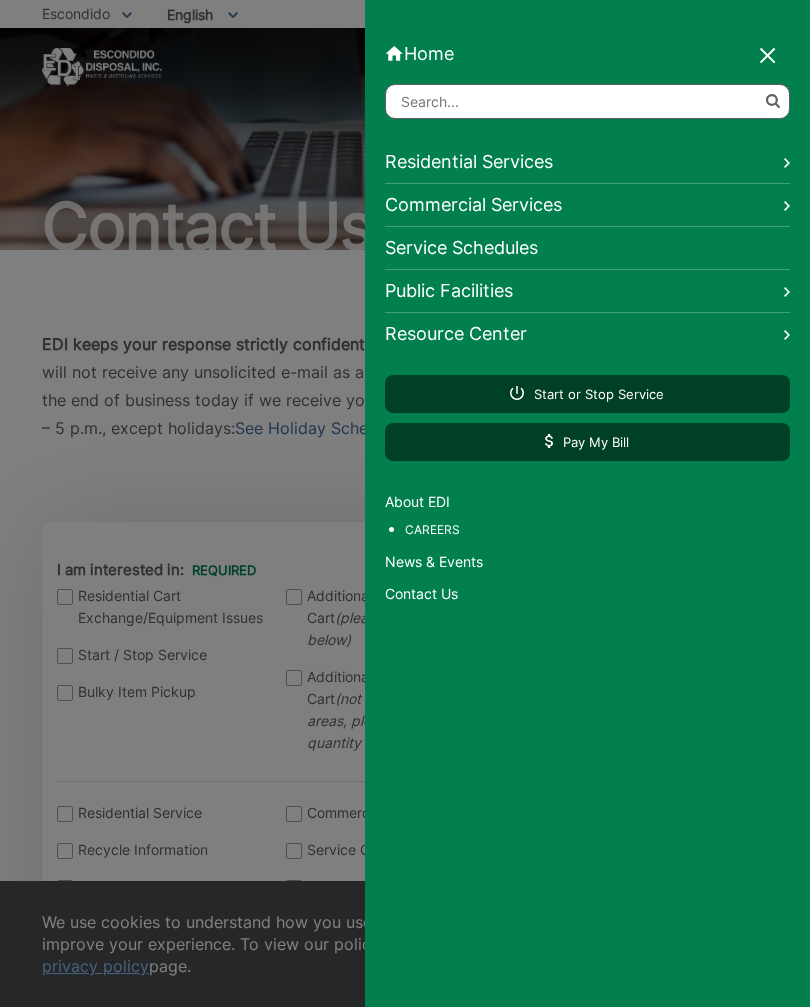 click at bounding box center [588, 101] 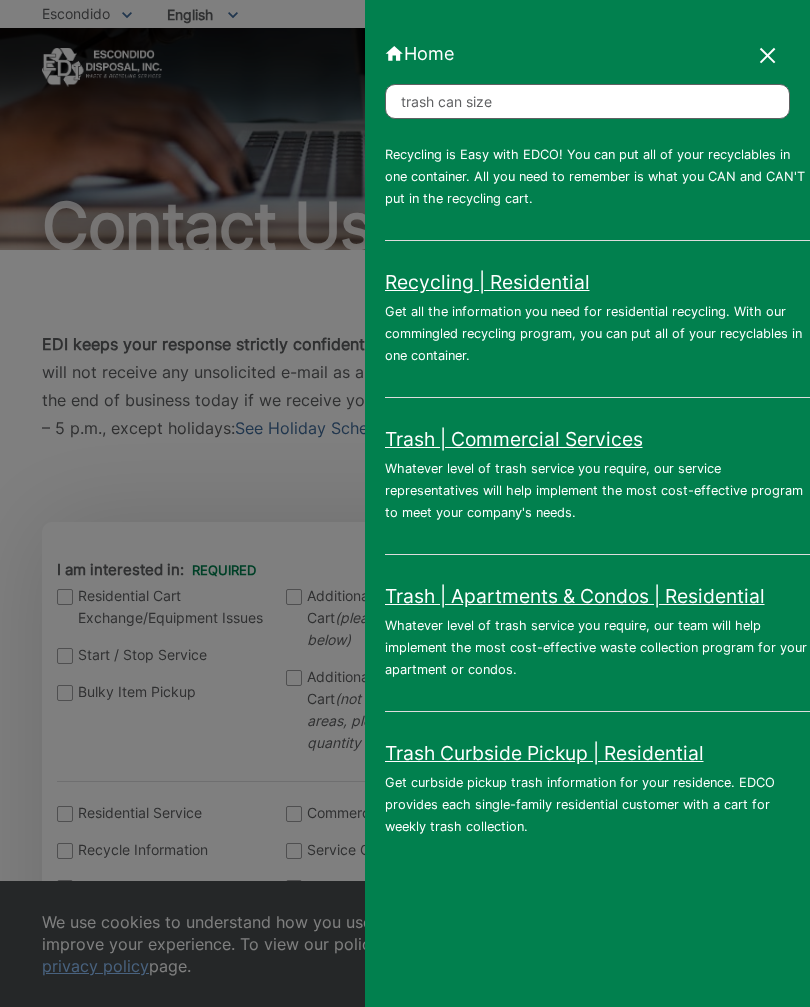 scroll, scrollTop: 26, scrollLeft: 0, axis: vertical 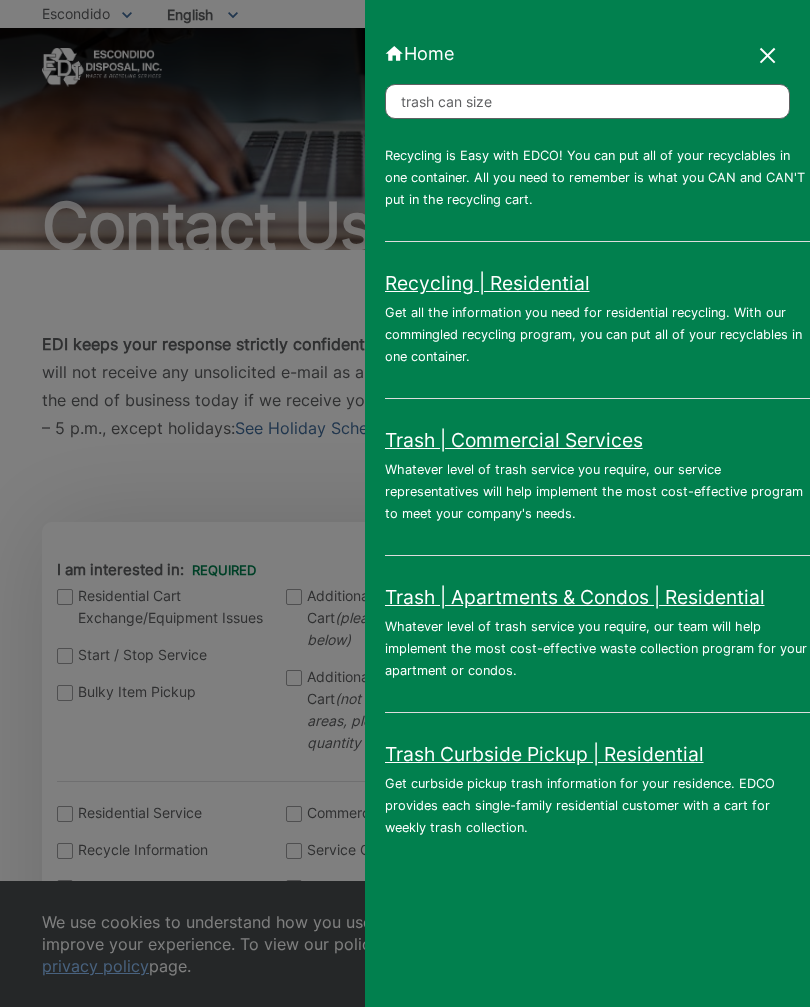click at bounding box center [0, 0] 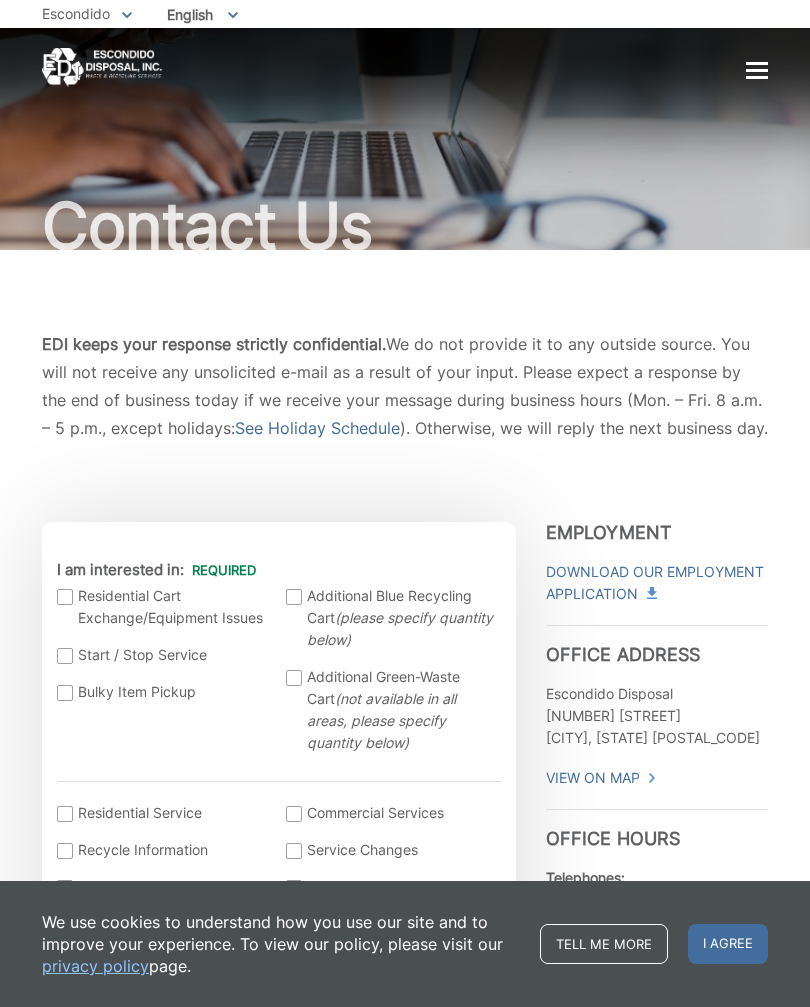click at bounding box center (757, 70) 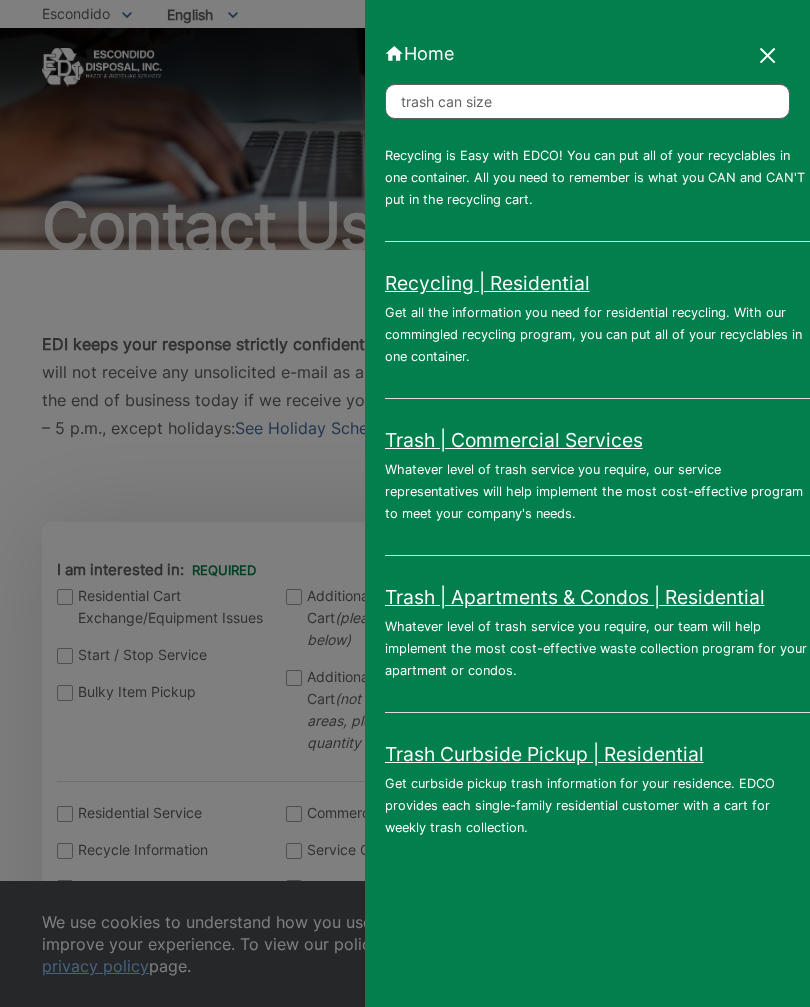 click on "trash can size" at bounding box center (588, 101) 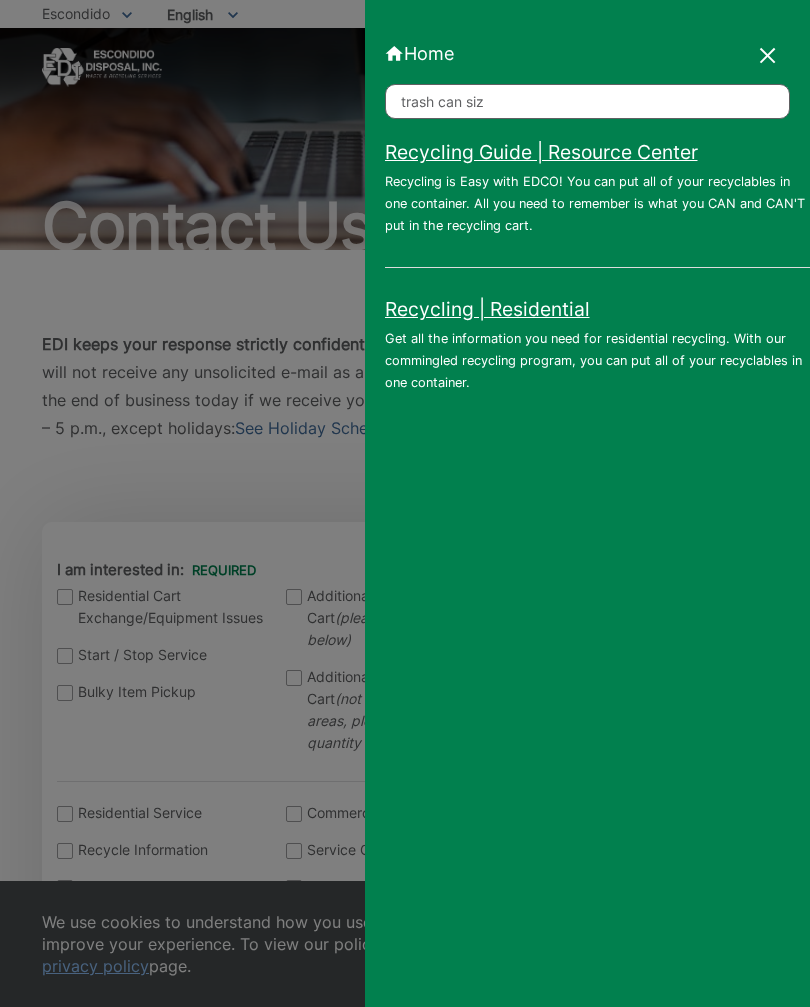 scroll, scrollTop: 0, scrollLeft: 0, axis: both 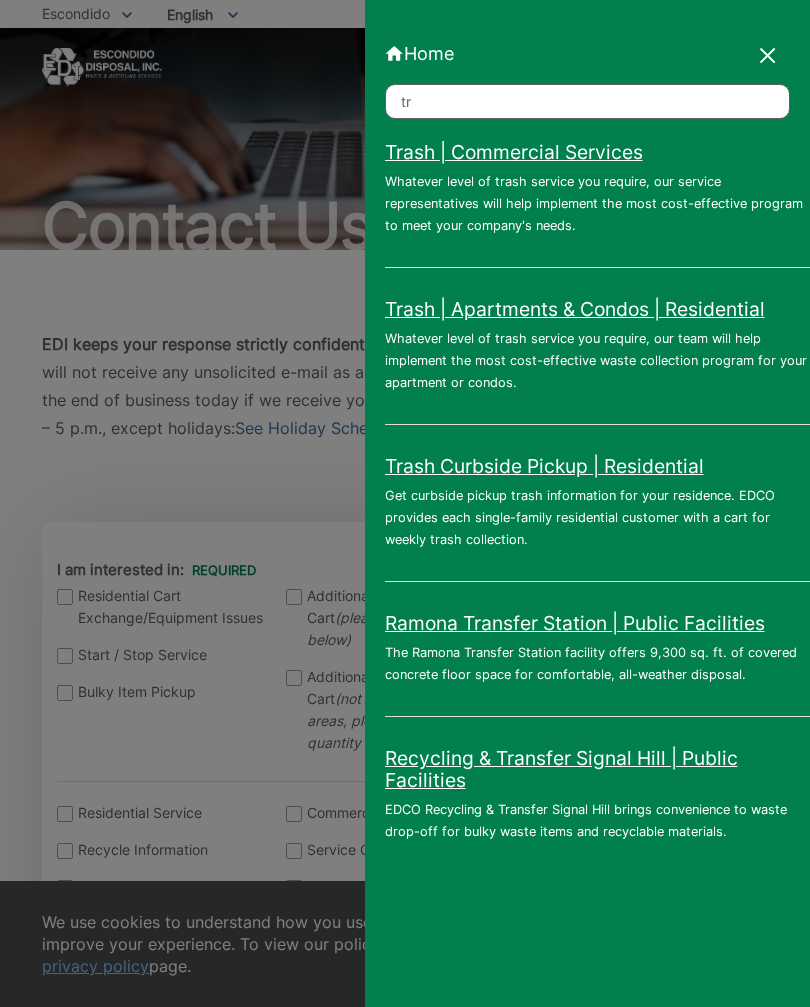 type on "t" 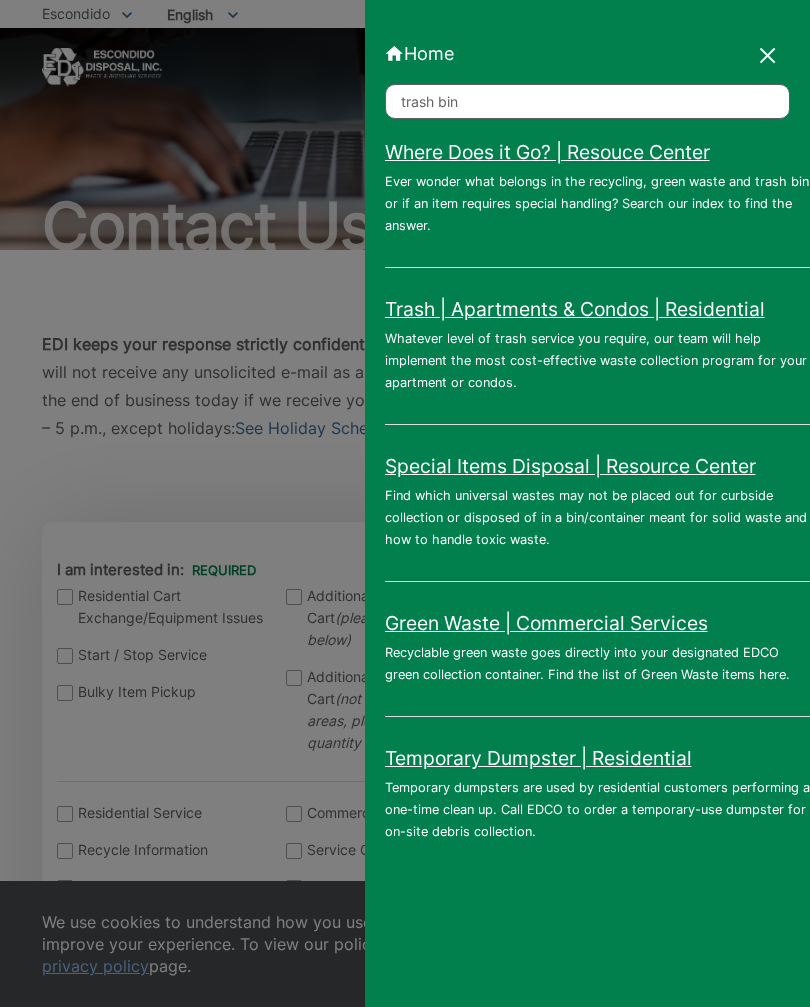 type on "trash bin" 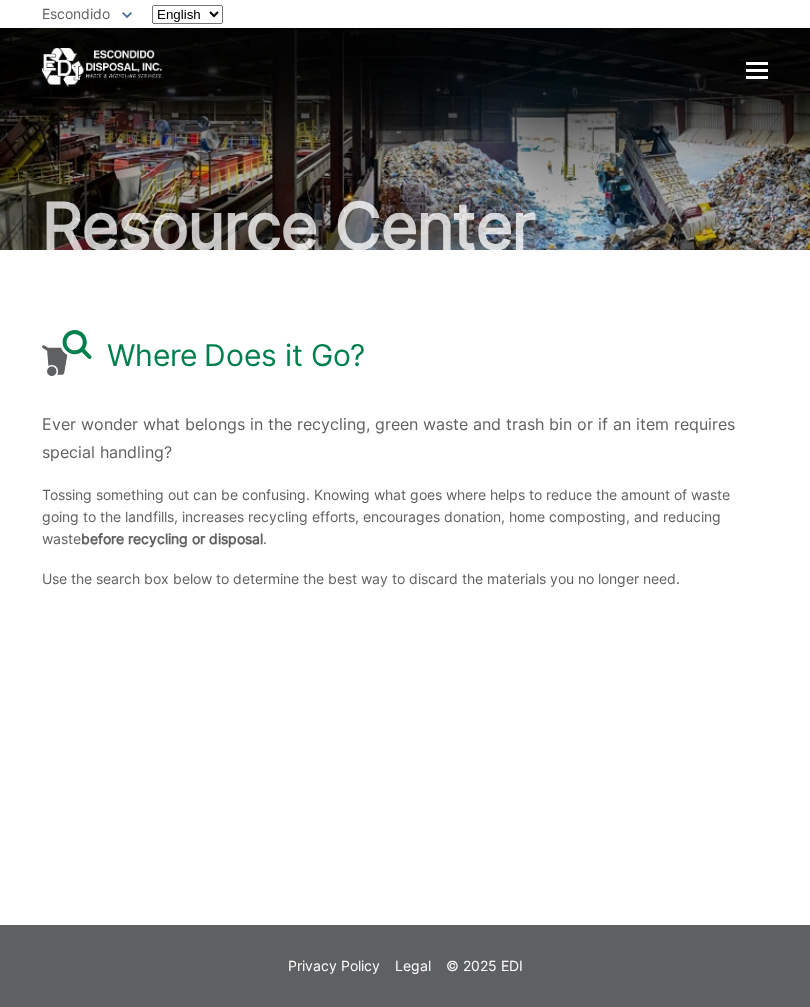 scroll, scrollTop: 0, scrollLeft: 0, axis: both 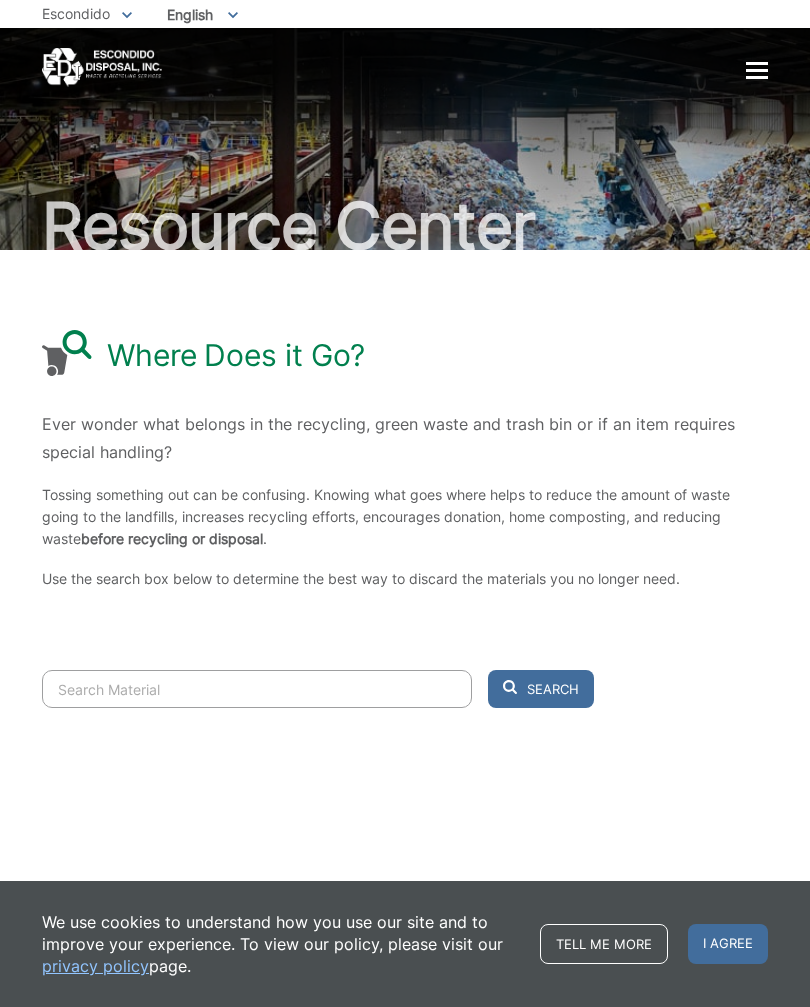 click at bounding box center [102, 67] 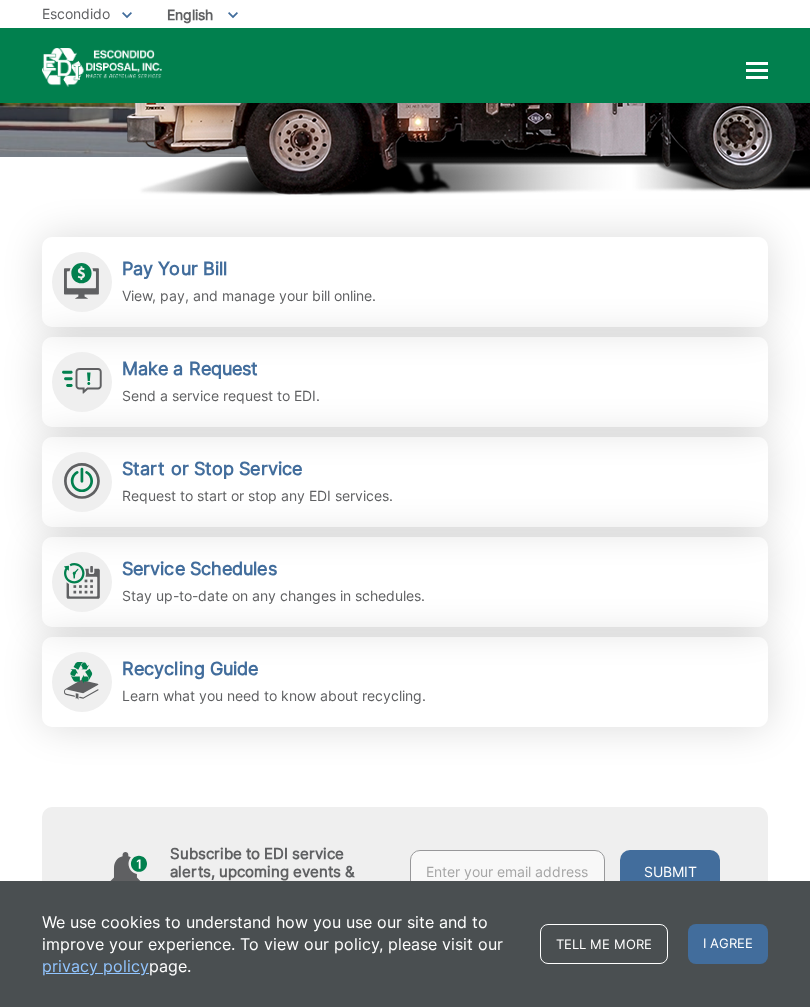 scroll, scrollTop: 309, scrollLeft: 0, axis: vertical 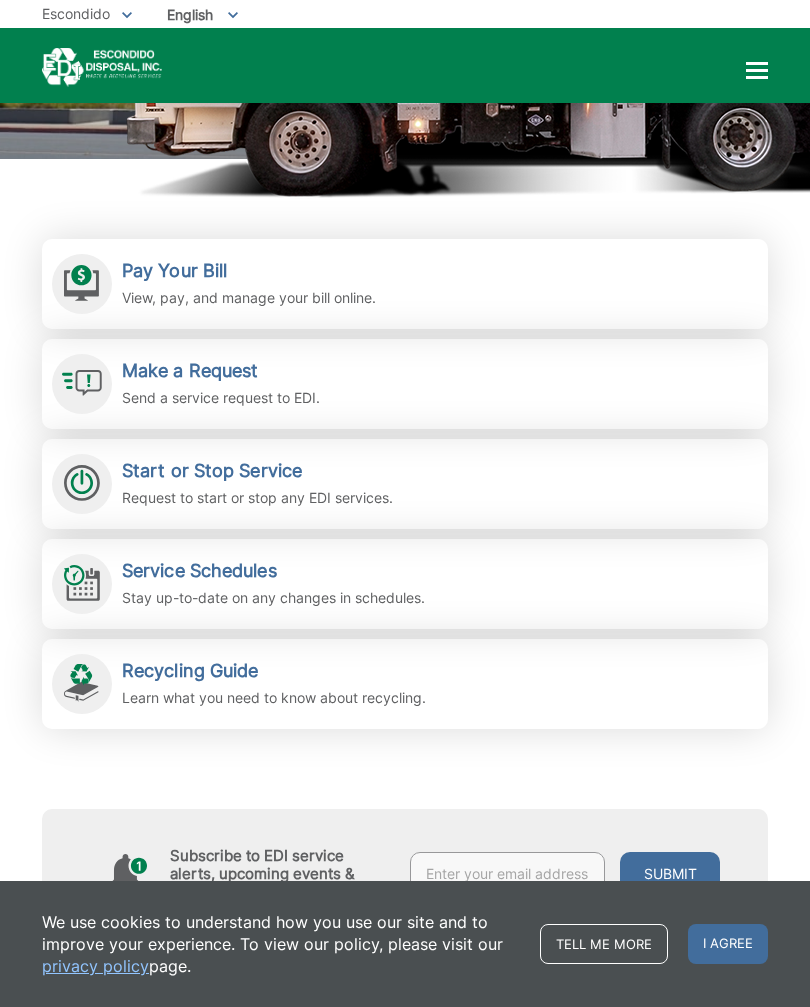 click on "Recycling Guide
Learn what you need to know about recycling." at bounding box center (274, 684) 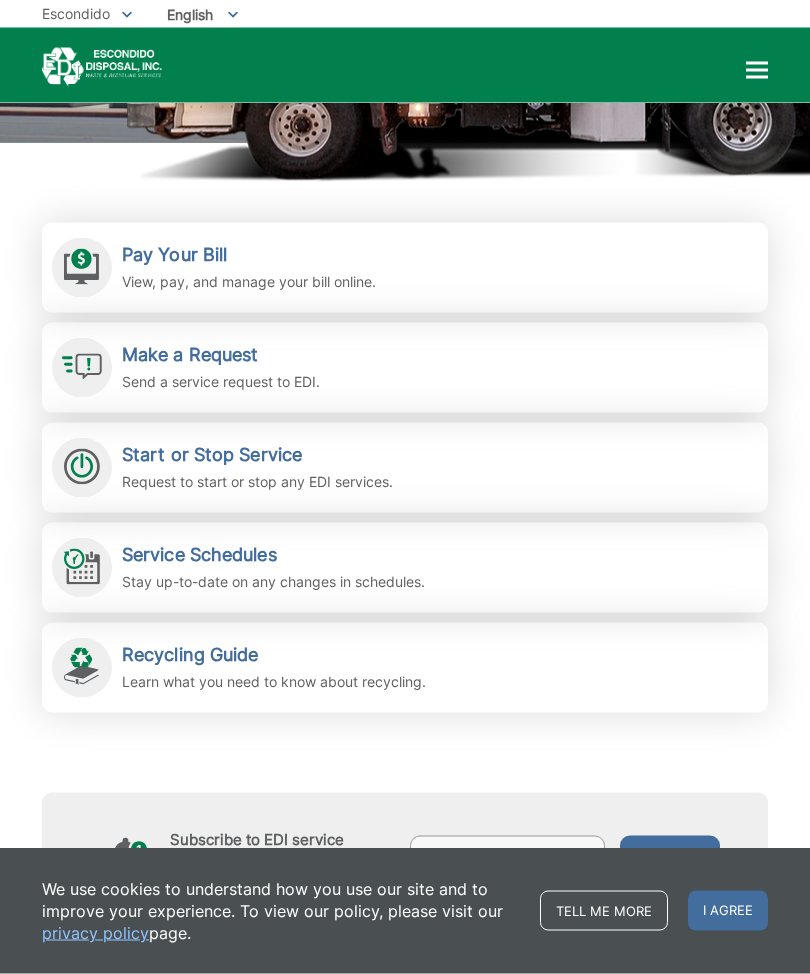scroll, scrollTop: 326, scrollLeft: 0, axis: vertical 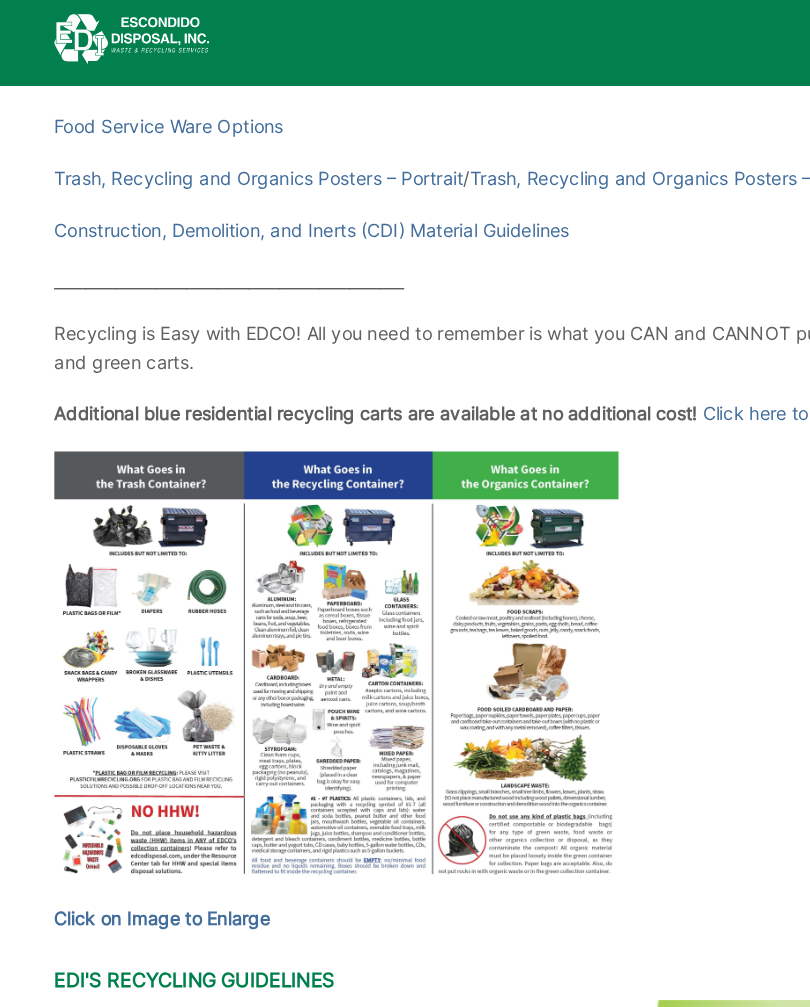 click on "Click on Image to Enlarge" at bounding box center [125, 746] 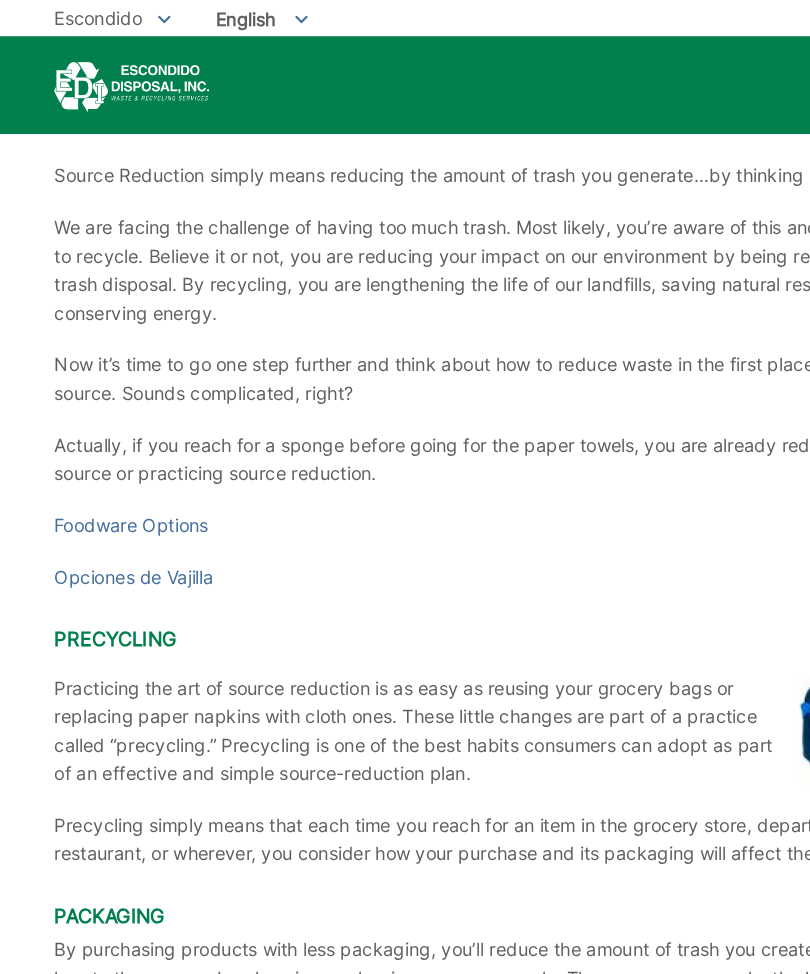 scroll, scrollTop: 3461, scrollLeft: 0, axis: vertical 